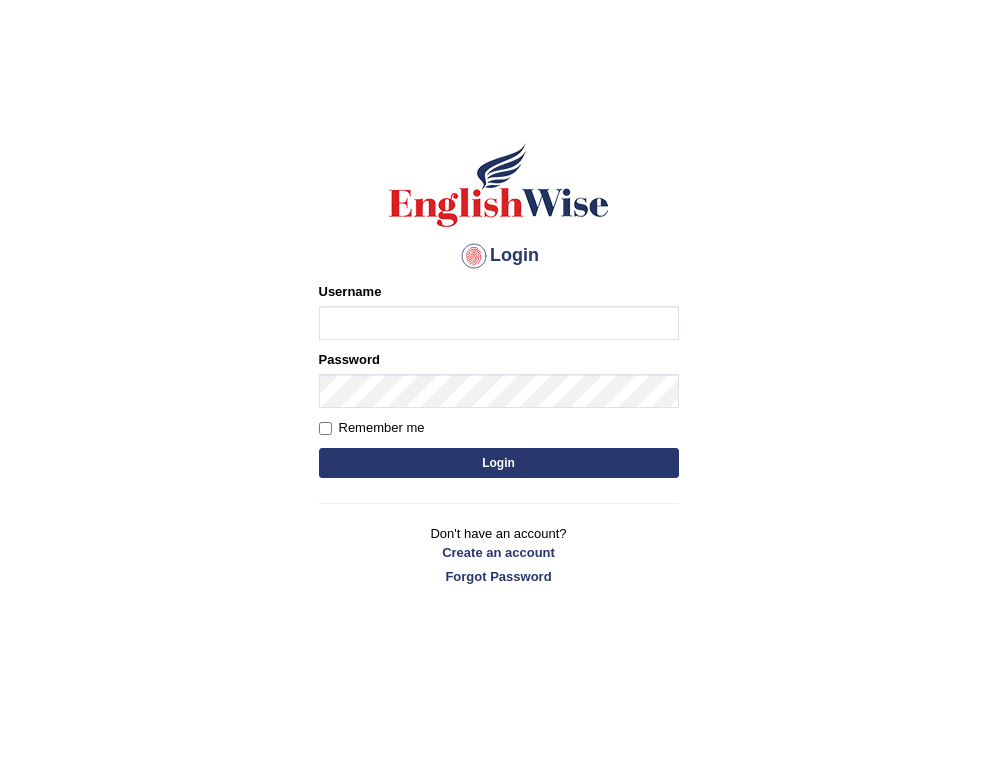scroll, scrollTop: 0, scrollLeft: 0, axis: both 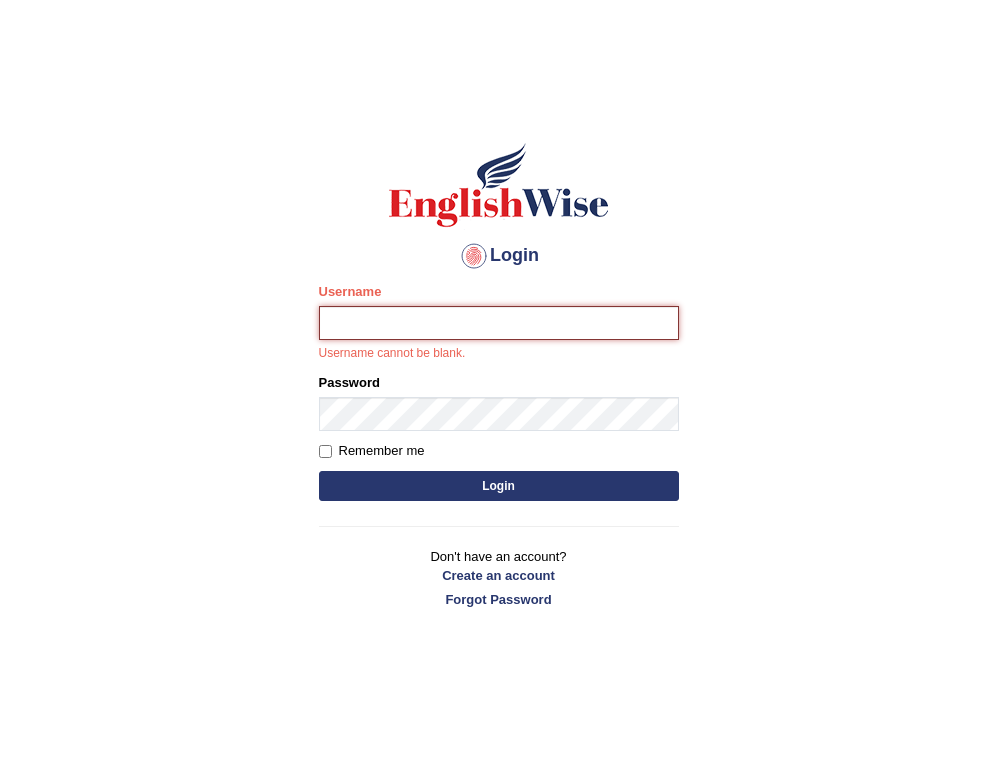 click on "Username" at bounding box center [499, 323] 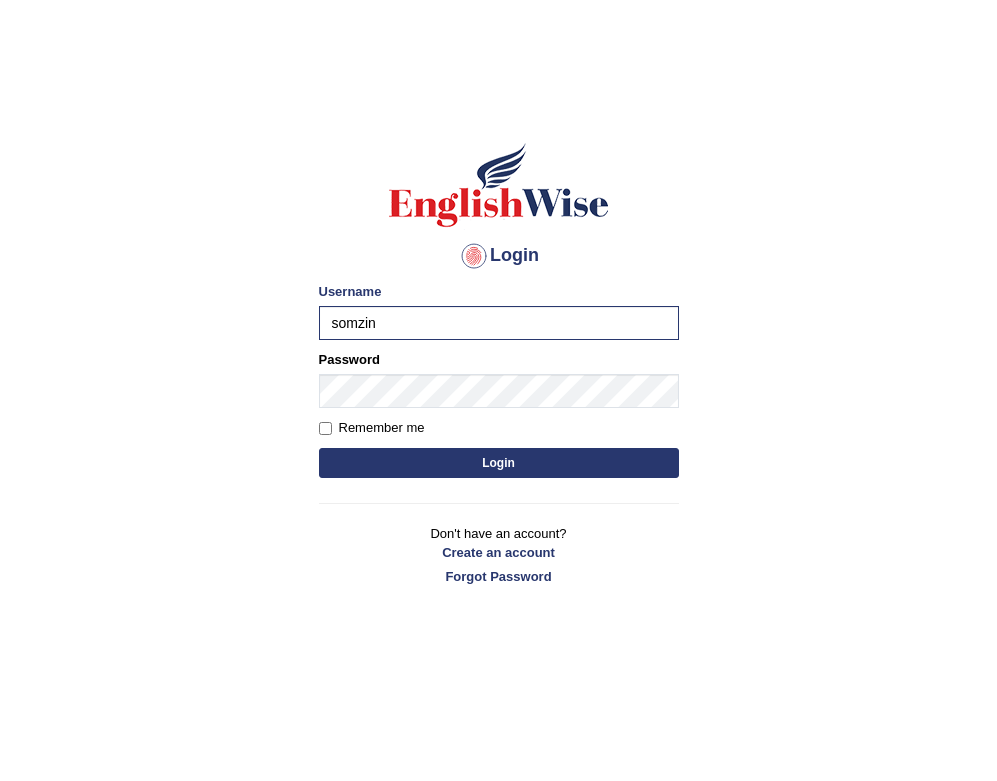 click on "Password" at bounding box center [499, 379] 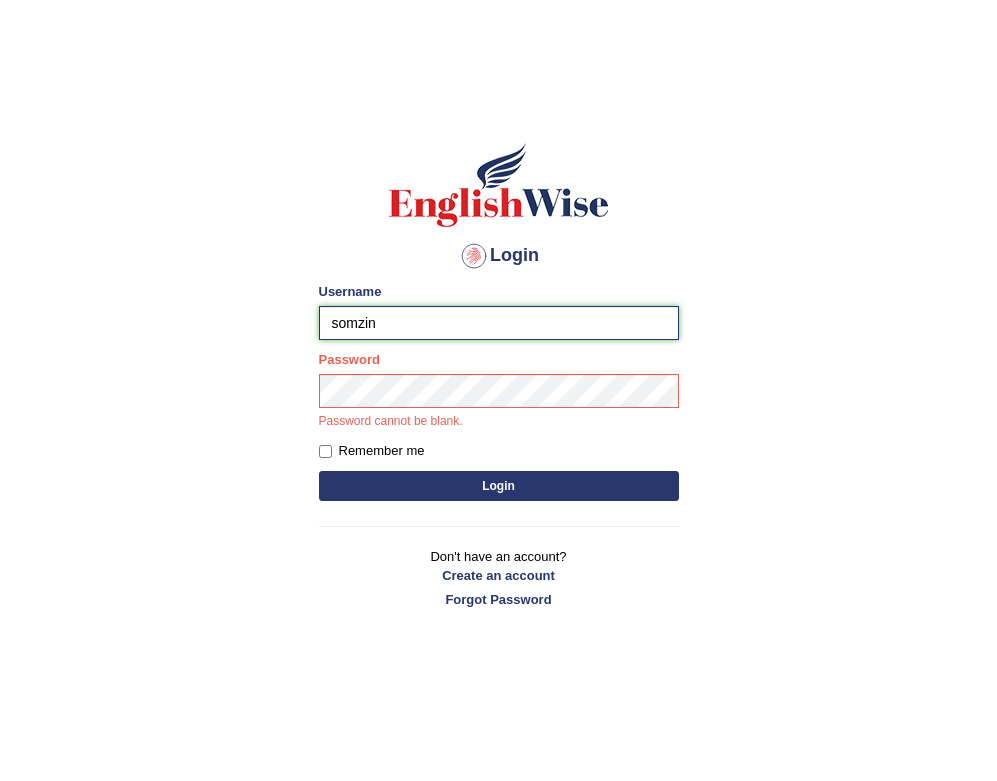 click on "somzin" at bounding box center [499, 323] 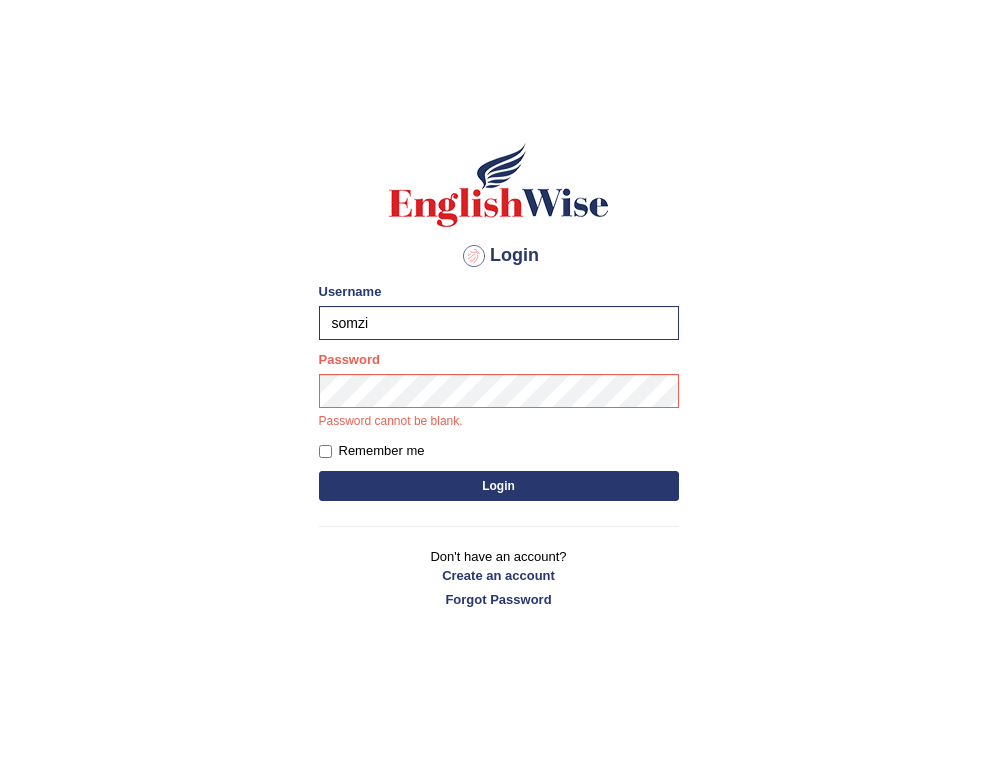 click at bounding box center (474, 256) 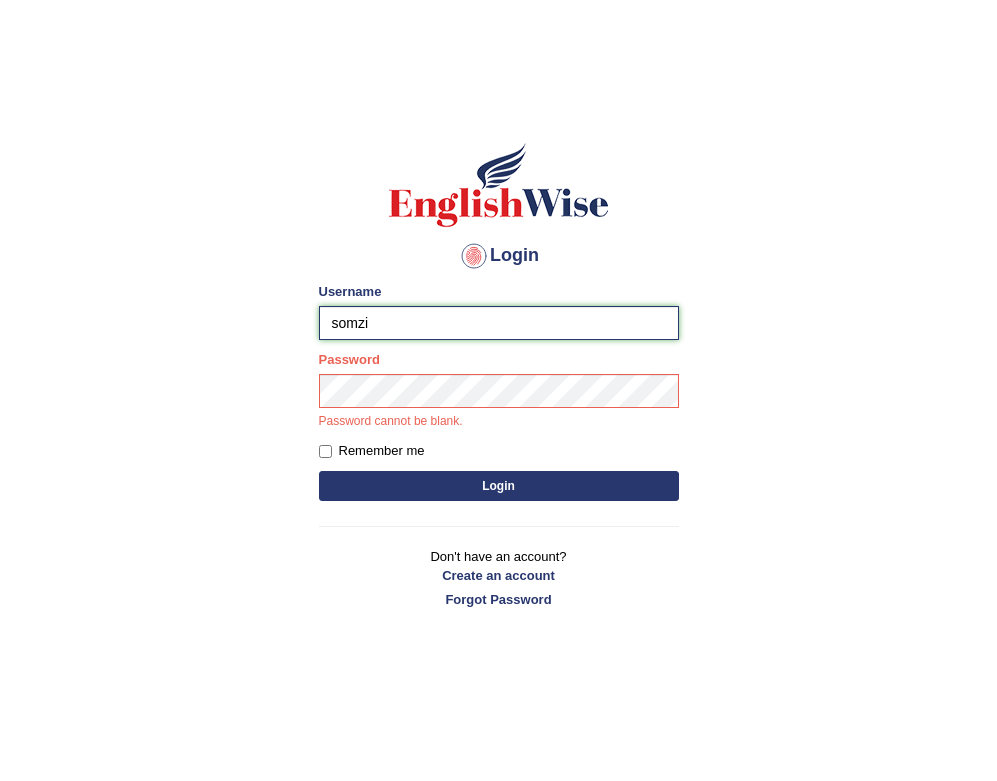 click on "somzi" at bounding box center (499, 323) 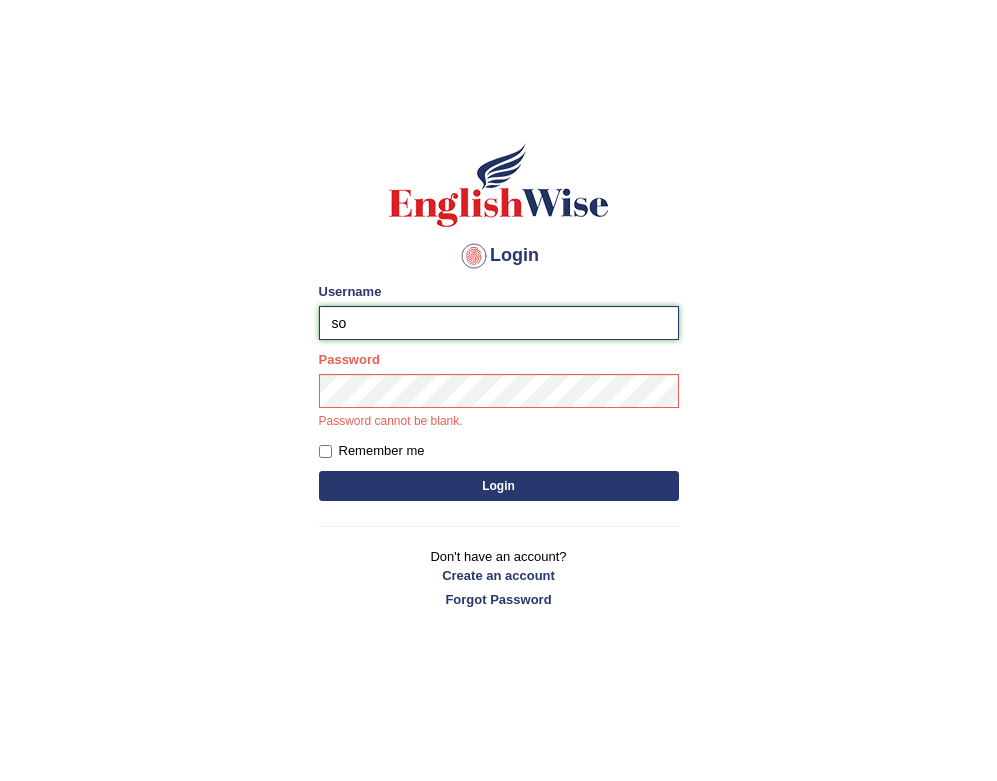 type on "s" 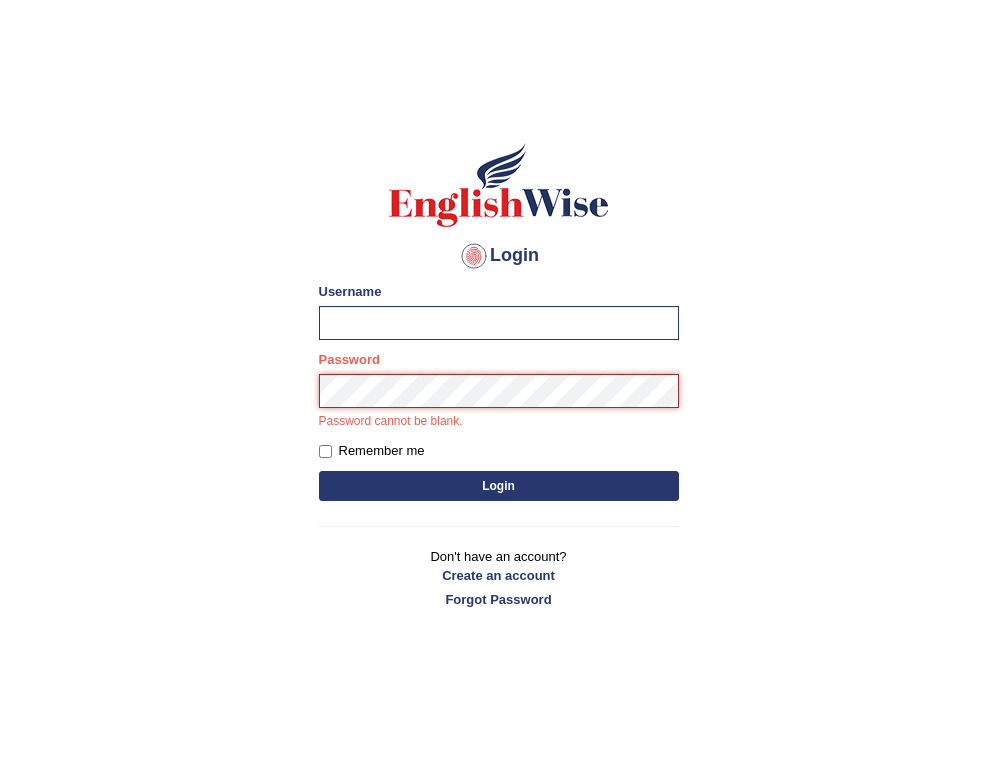 click on "Password
Password cannot be blank." at bounding box center (499, 390) 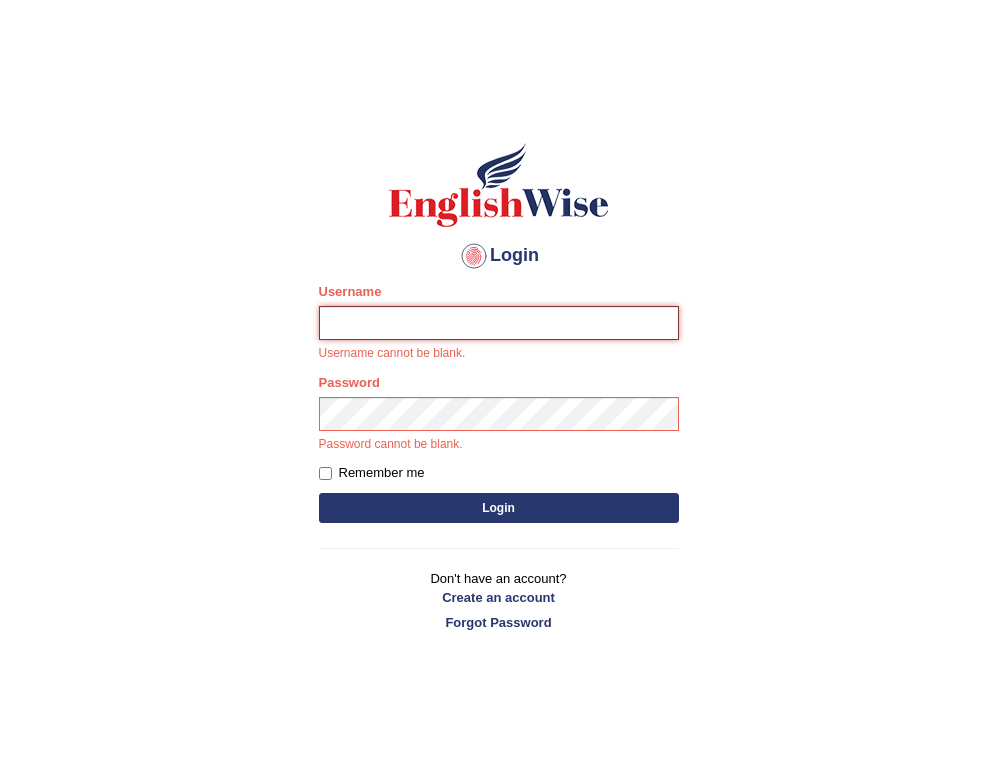 click on "Username" at bounding box center [499, 323] 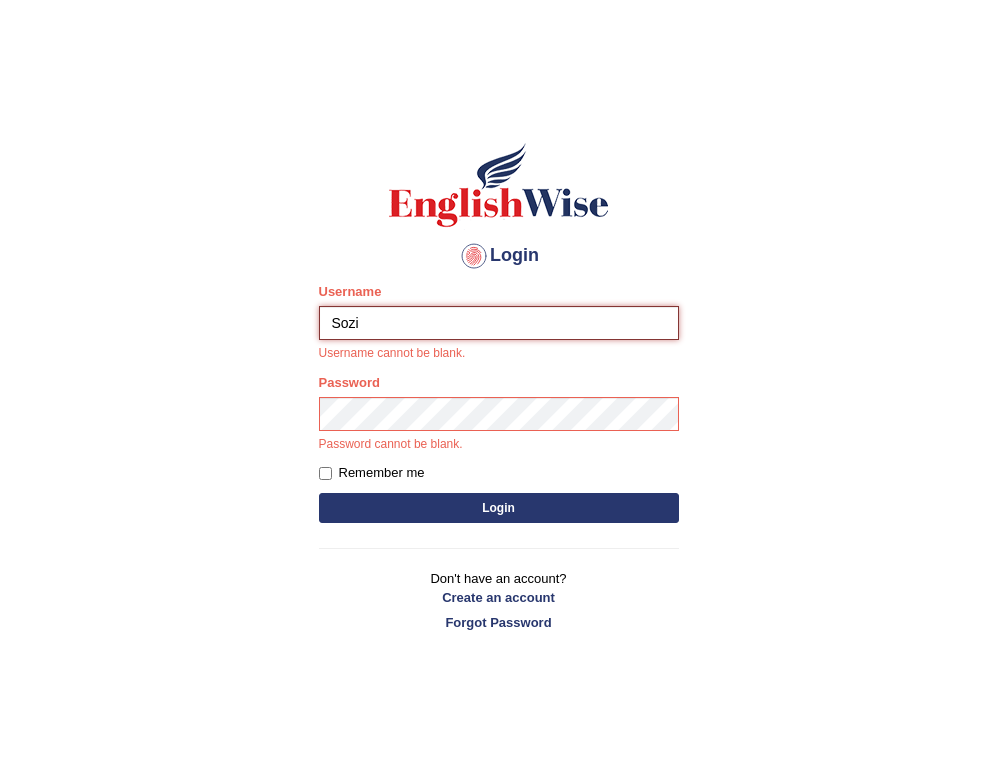 type on "Sozin" 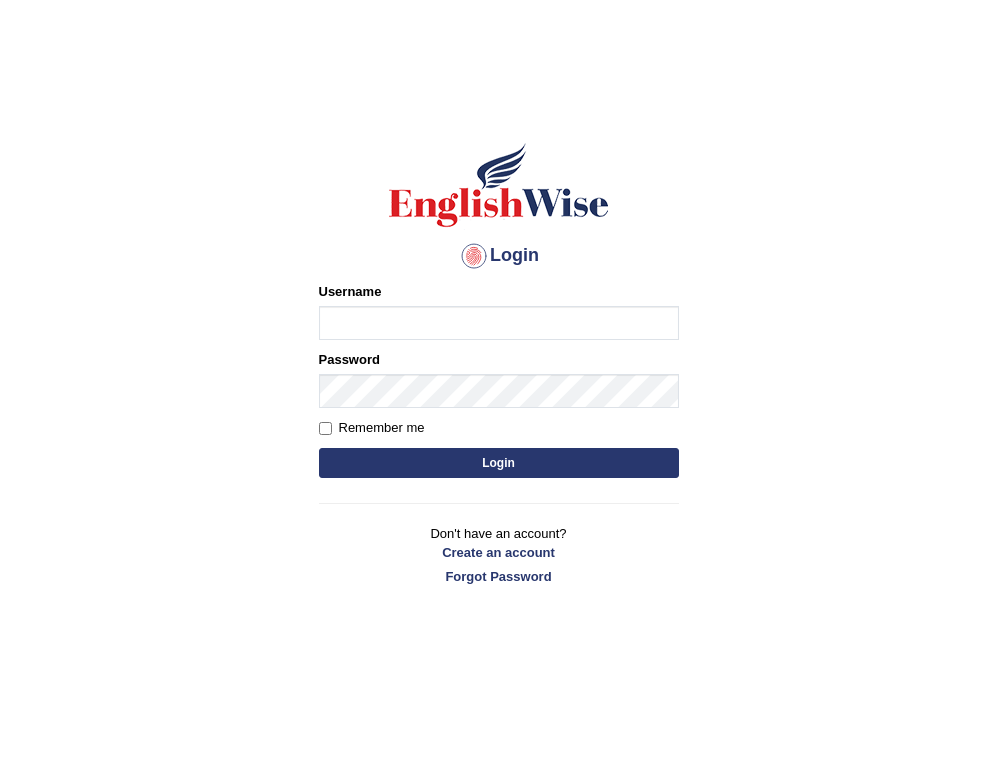 scroll, scrollTop: 0, scrollLeft: 0, axis: both 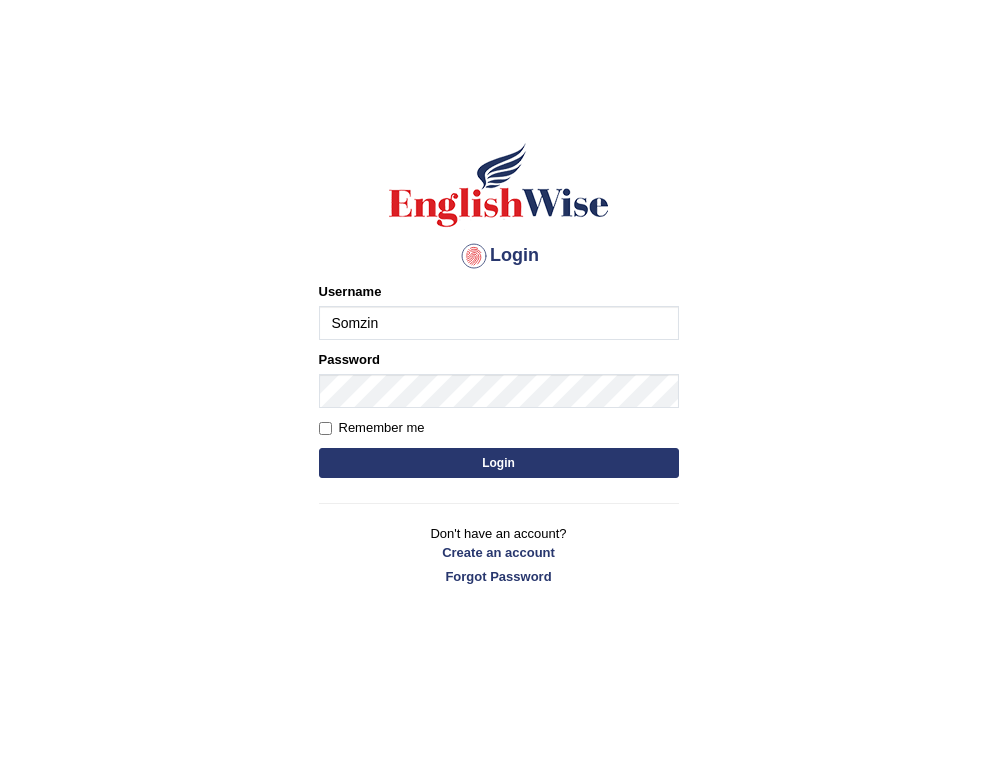 type on "Somzin" 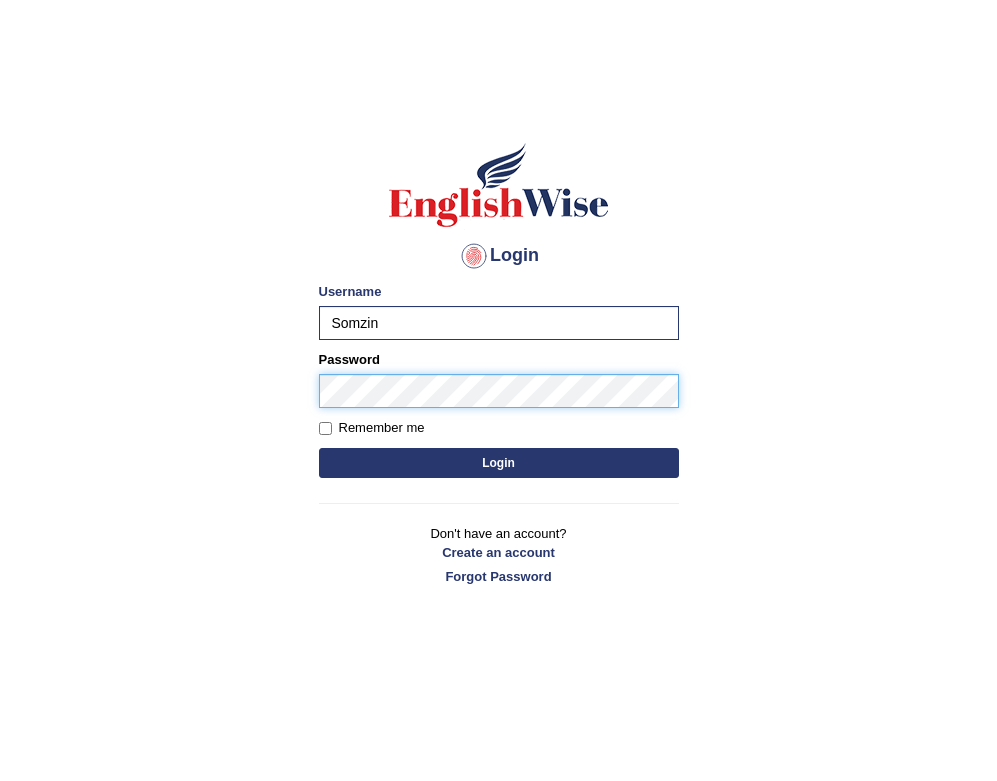 click on "Login" at bounding box center [499, 463] 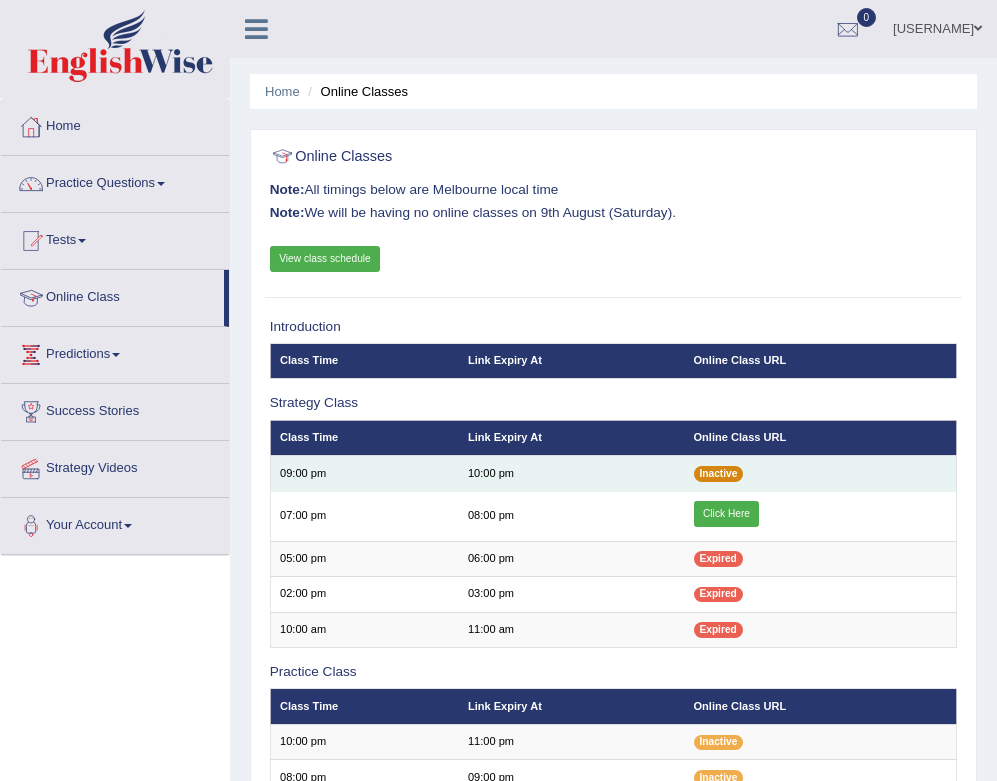 scroll, scrollTop: 0, scrollLeft: 0, axis: both 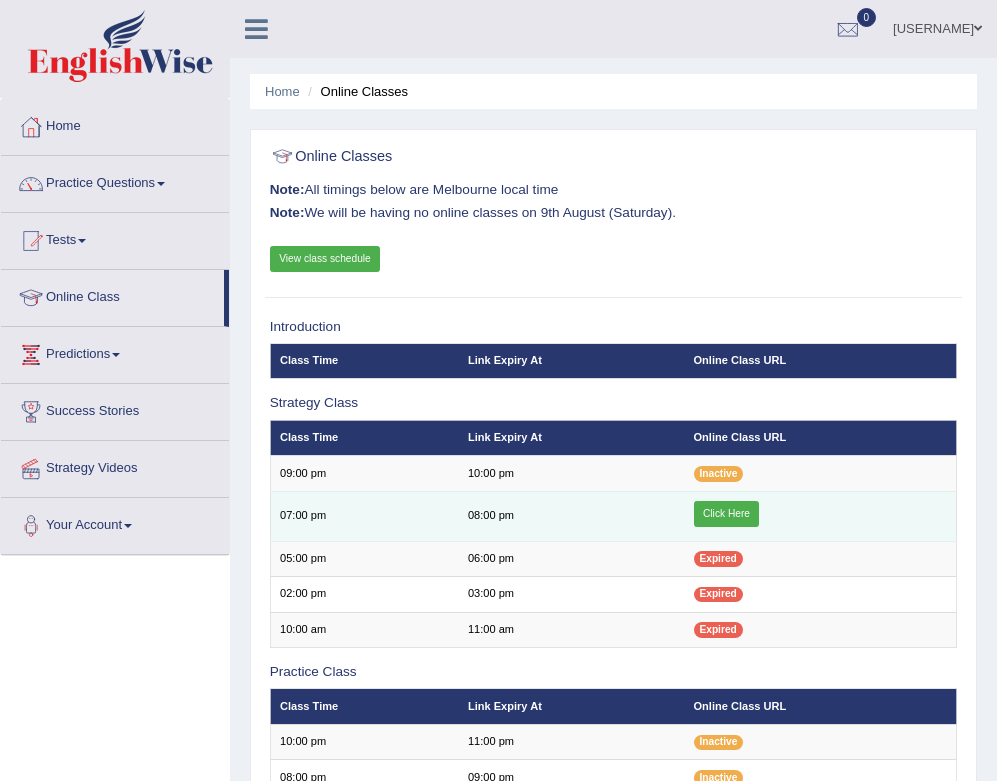 drag, startPoint x: 736, startPoint y: 516, endPoint x: 739, endPoint y: 499, distance: 17.262676 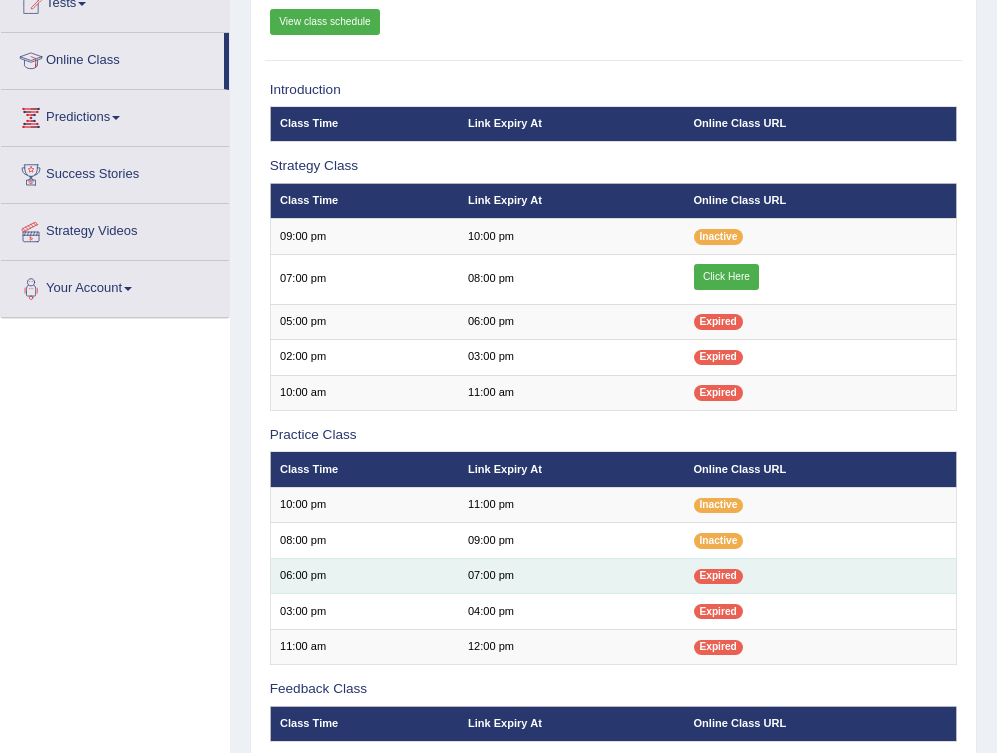 scroll, scrollTop: 238, scrollLeft: 0, axis: vertical 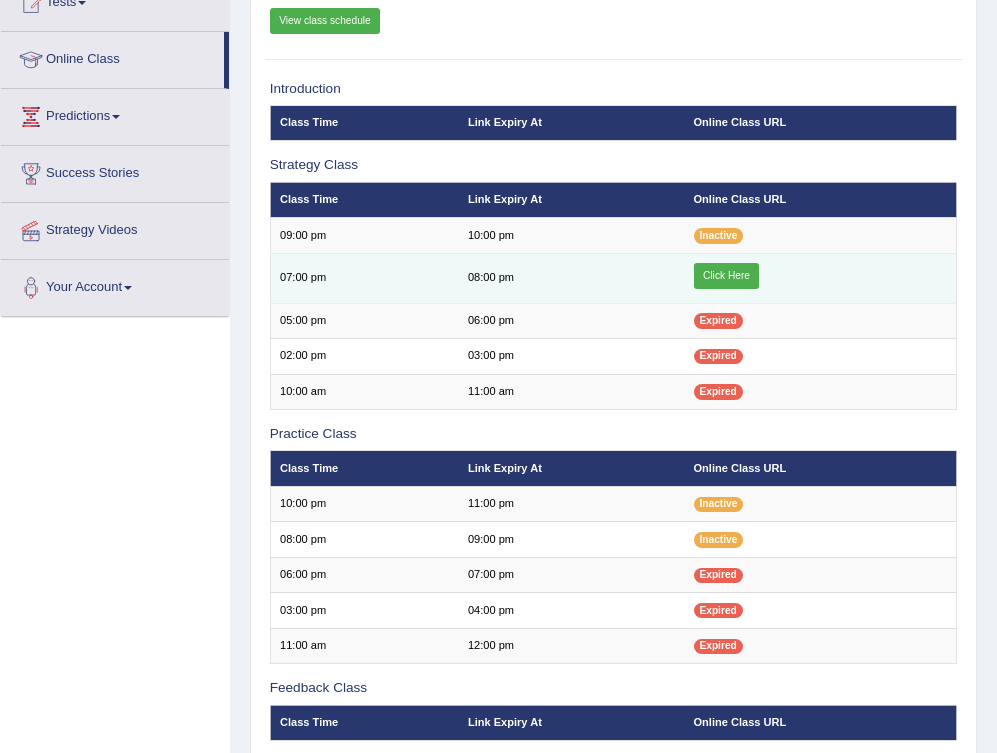 click on "Click Here" at bounding box center [727, 276] 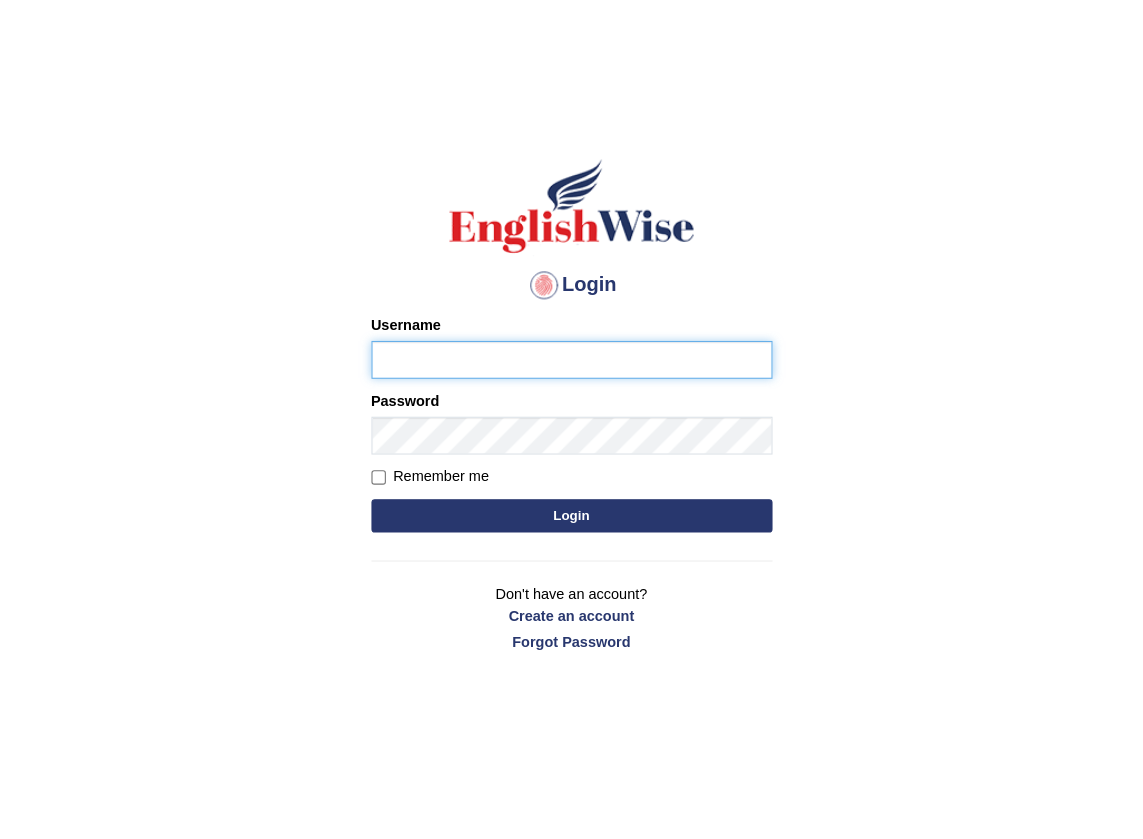 scroll, scrollTop: 72, scrollLeft: 0, axis: vertical 